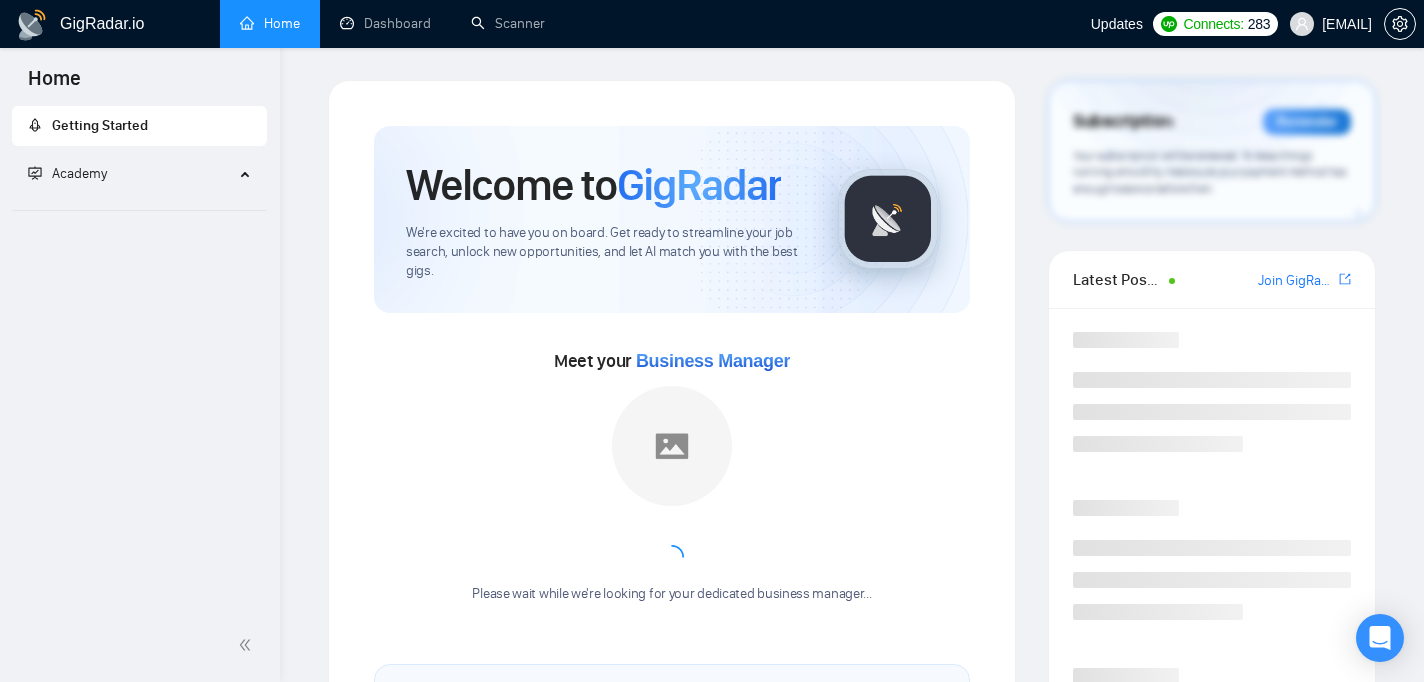 scroll, scrollTop: 0, scrollLeft: 0, axis: both 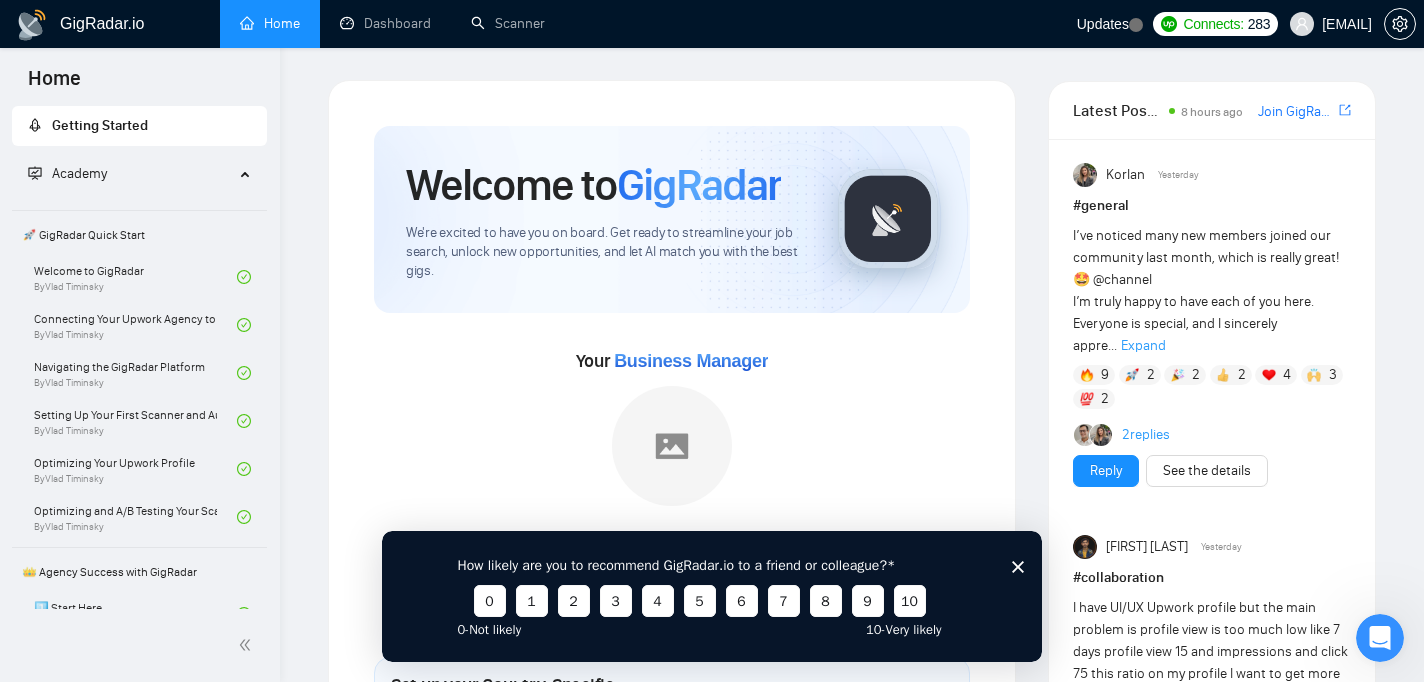 click 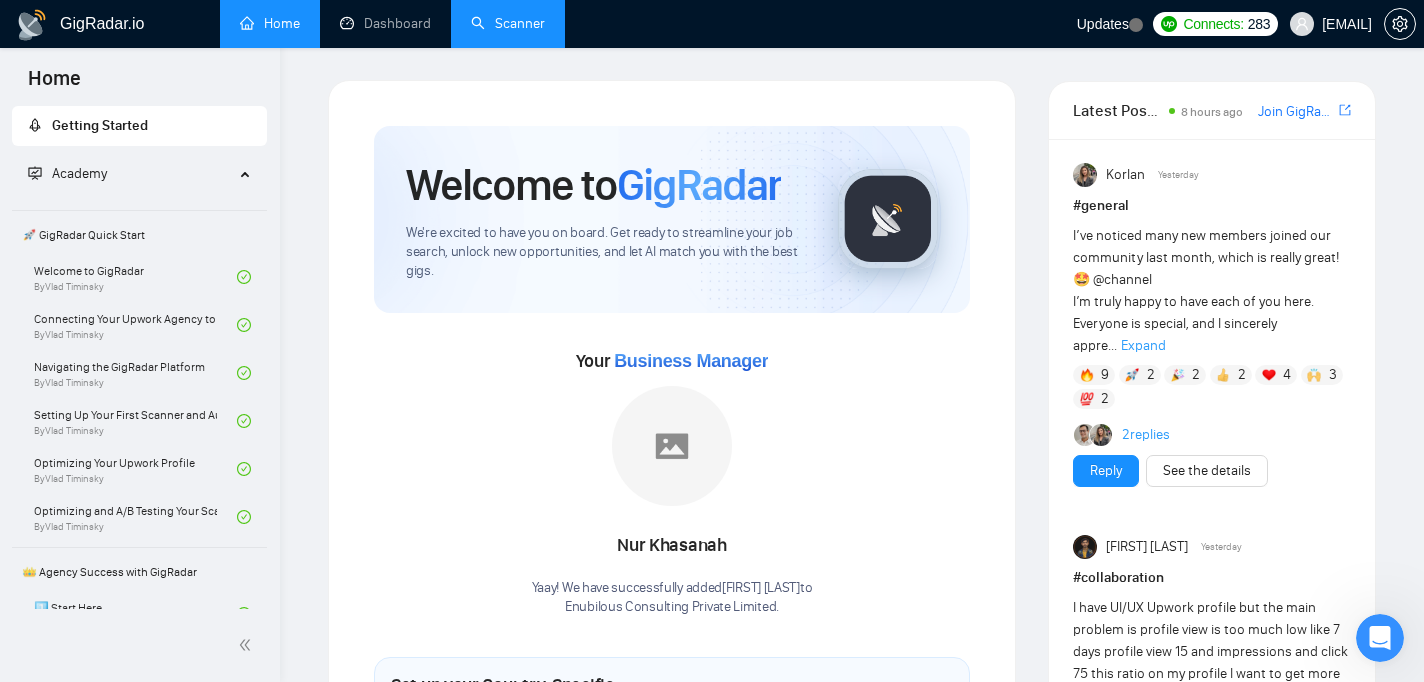 click on "Scanner" at bounding box center (508, 23) 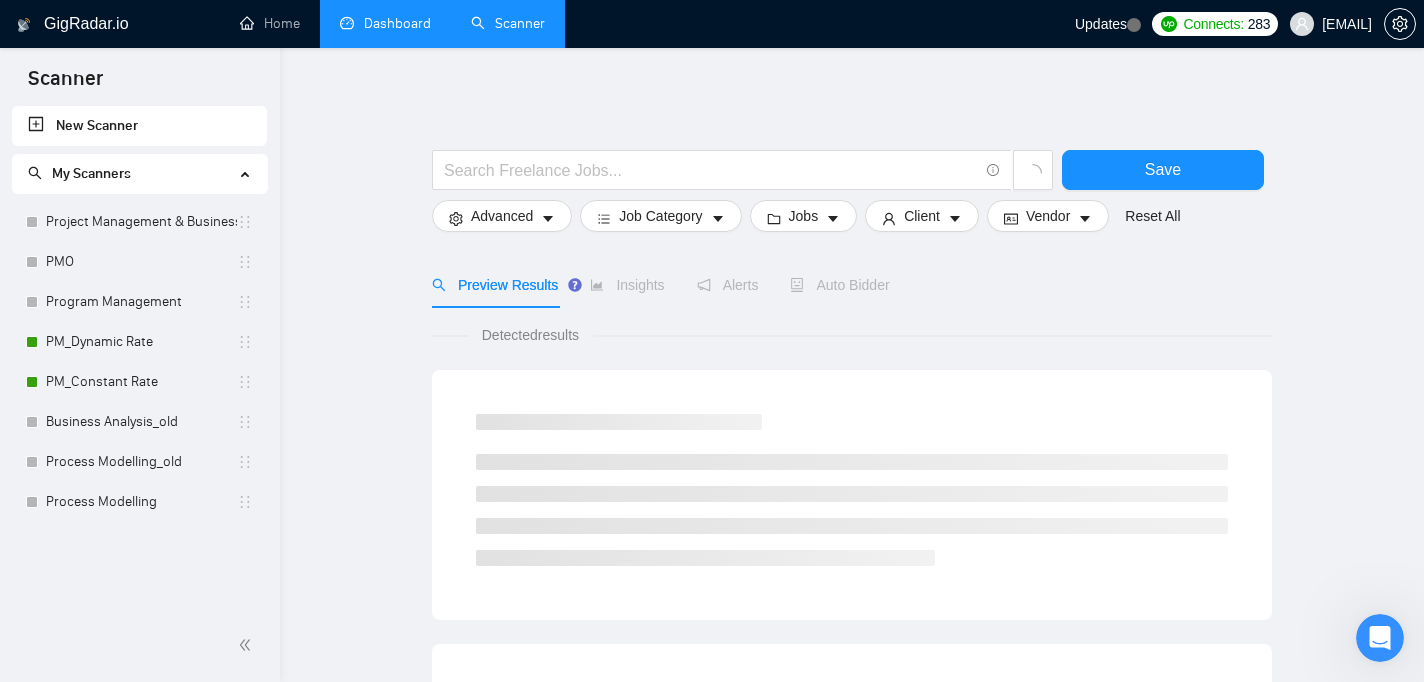 click on "Dashboard" at bounding box center (385, 23) 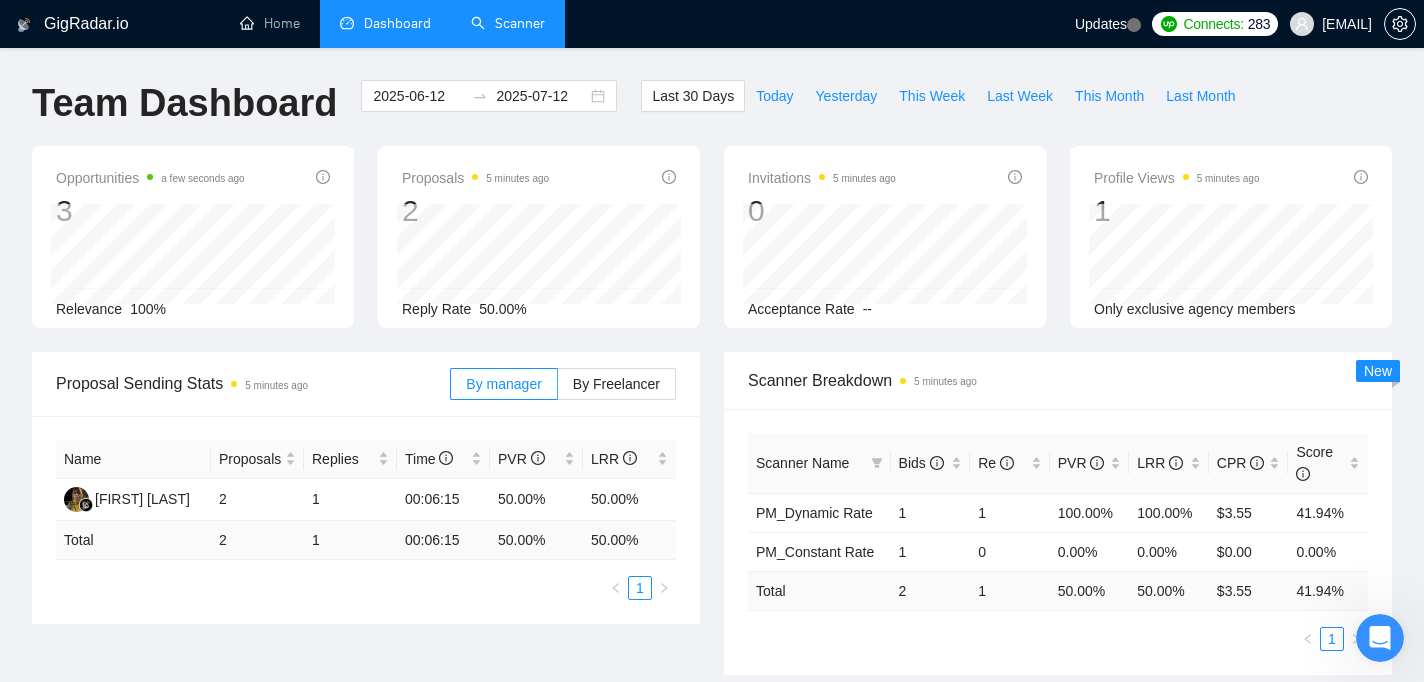 click on "Scanner" at bounding box center [508, 23] 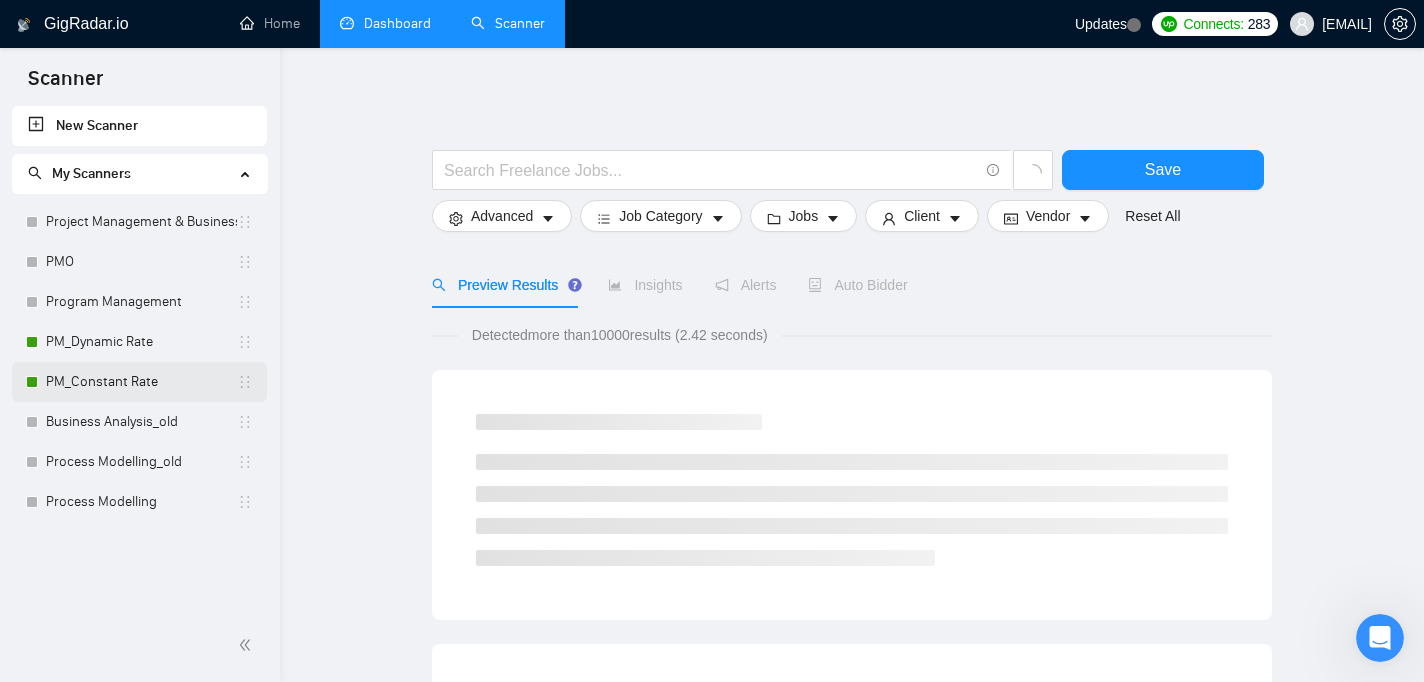 click on "PM_Constant Rate" at bounding box center (141, 382) 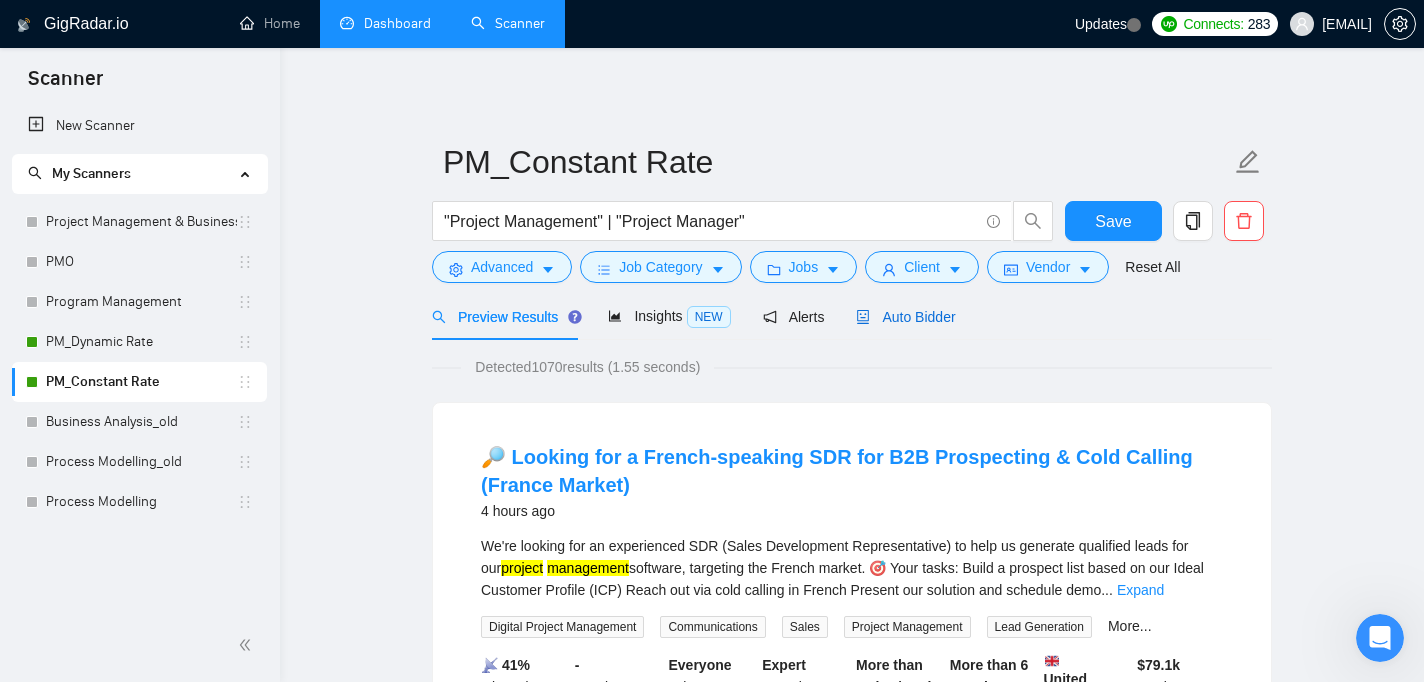 click on "Auto Bidder" at bounding box center (905, 317) 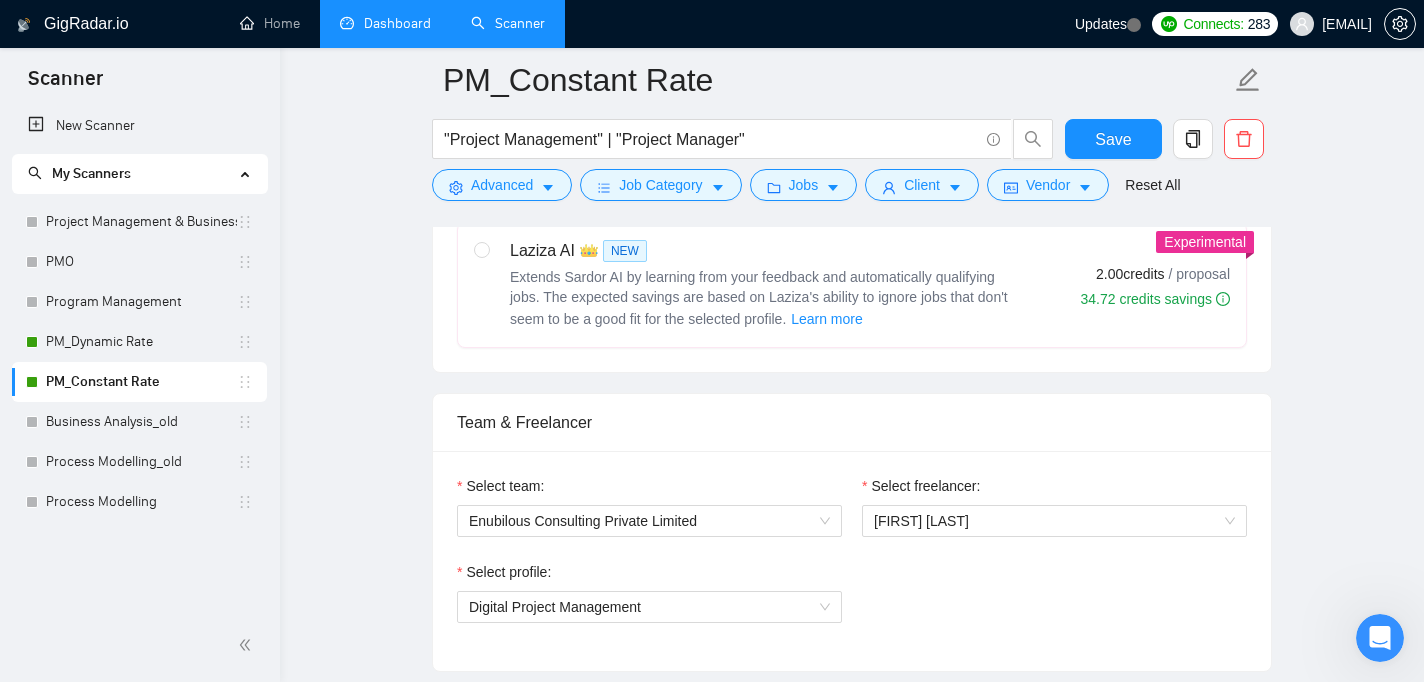 scroll, scrollTop: 1242, scrollLeft: 0, axis: vertical 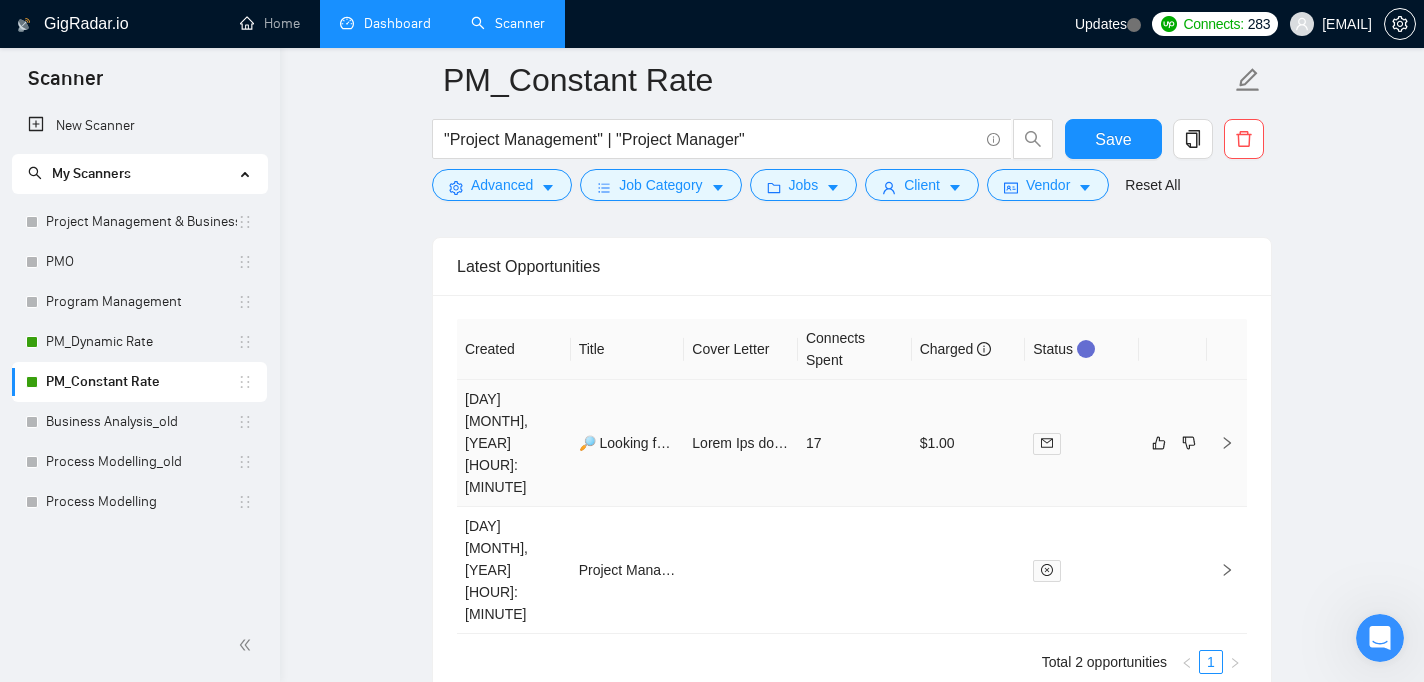 click on "[DAY] [MONTH], [YEAR] [HOUR]:[MINUTE]" at bounding box center [514, 443] 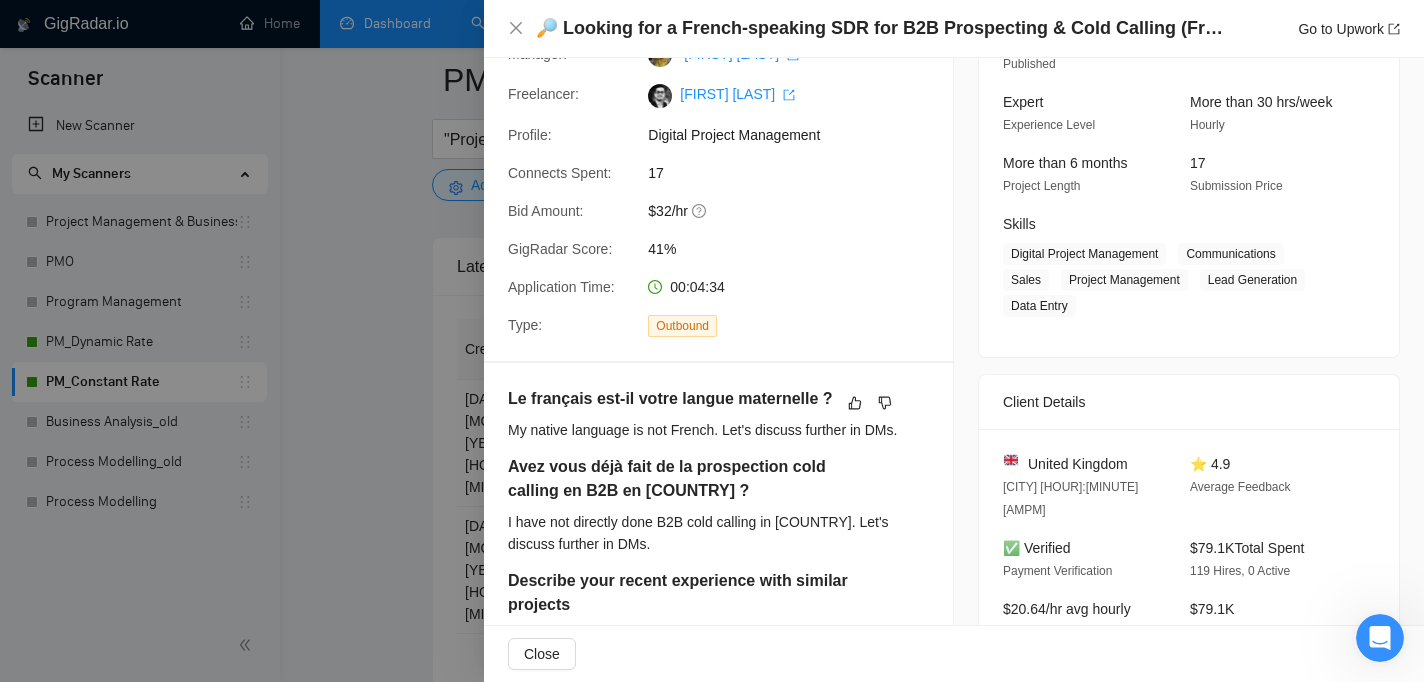 scroll, scrollTop: 0, scrollLeft: 0, axis: both 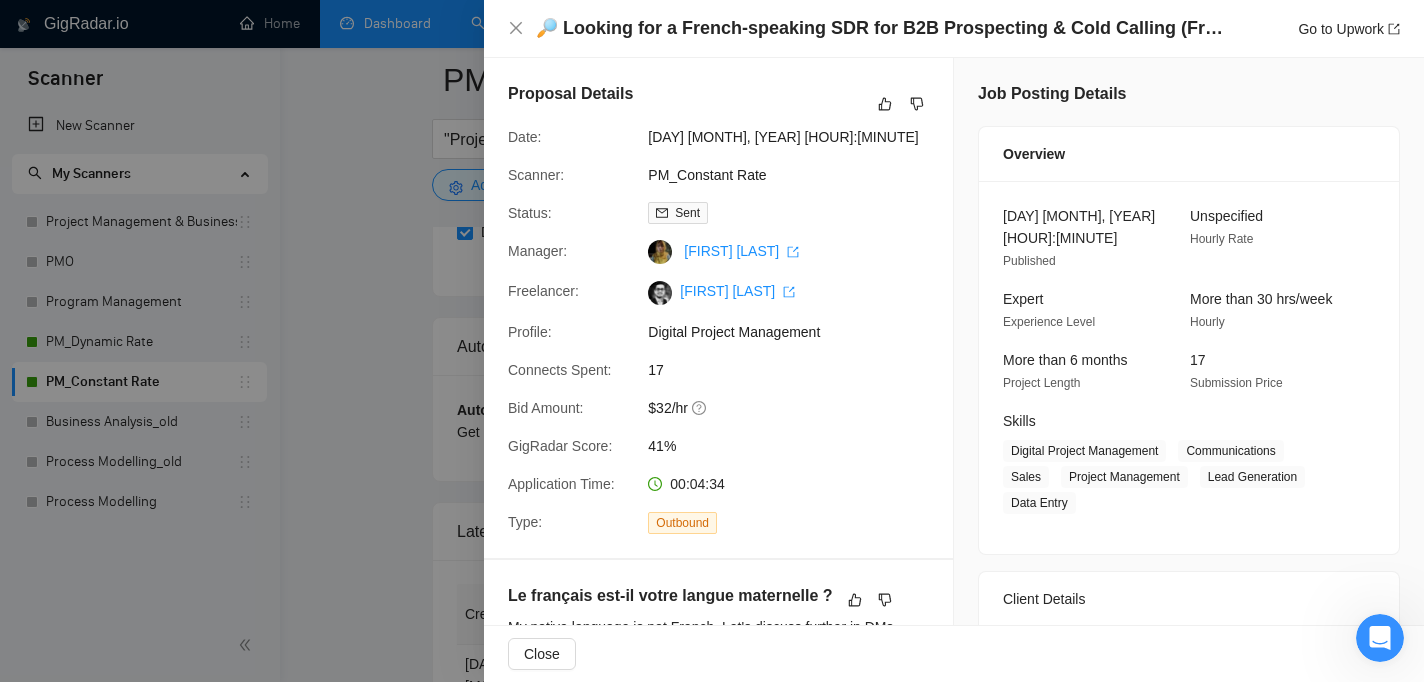 click at bounding box center (712, 341) 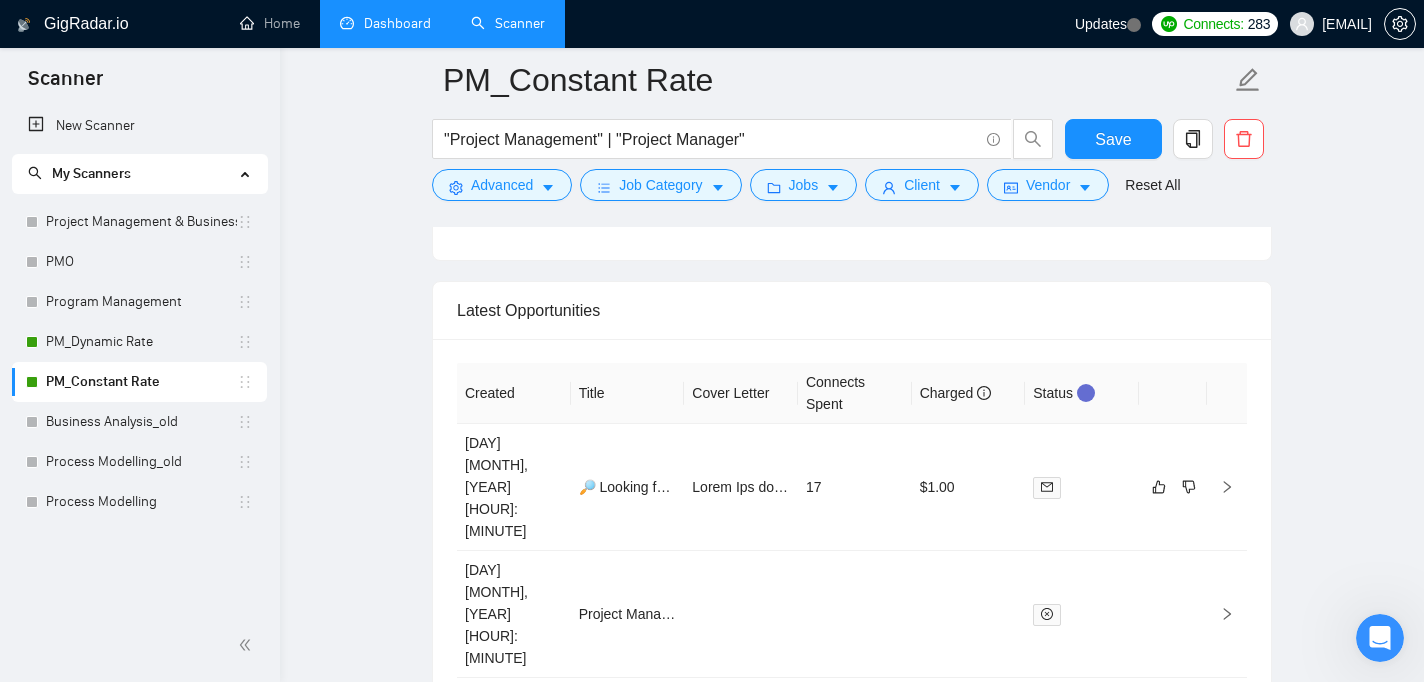 scroll, scrollTop: 4025, scrollLeft: 0, axis: vertical 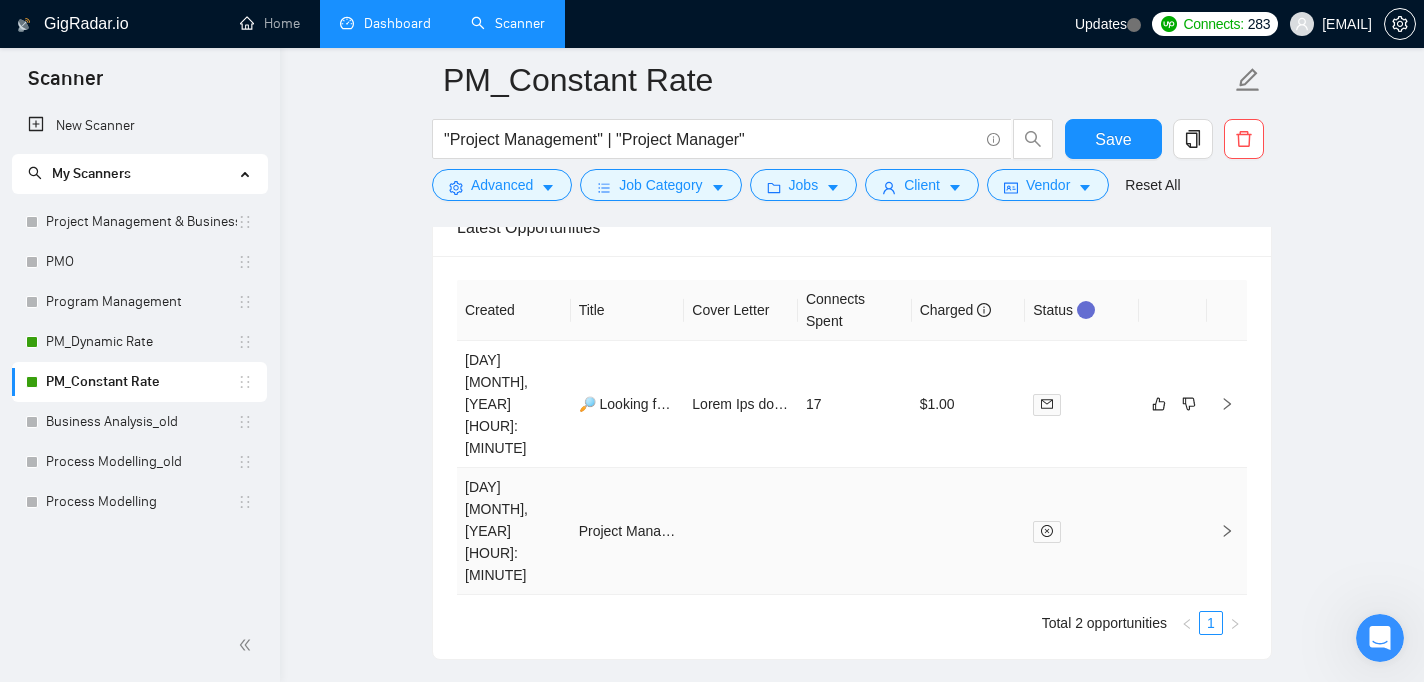 click at bounding box center (1173, 531) 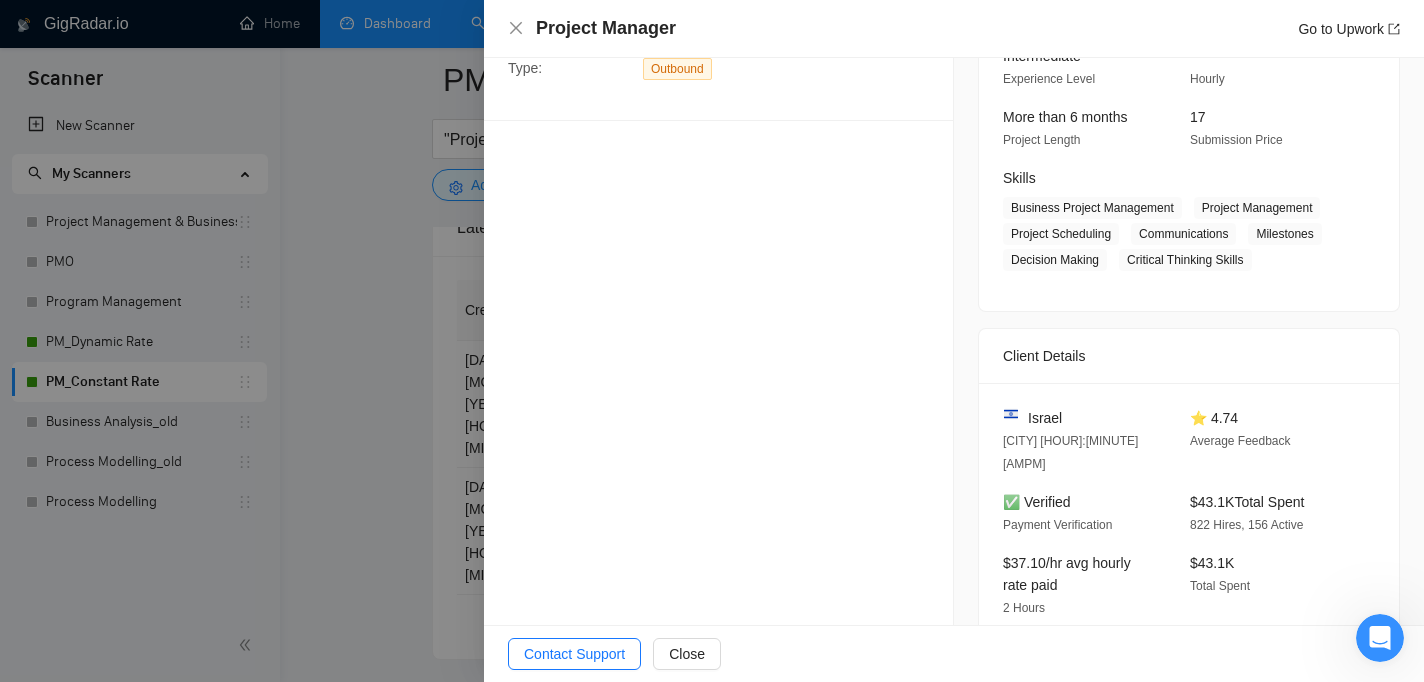 scroll, scrollTop: 530, scrollLeft: 0, axis: vertical 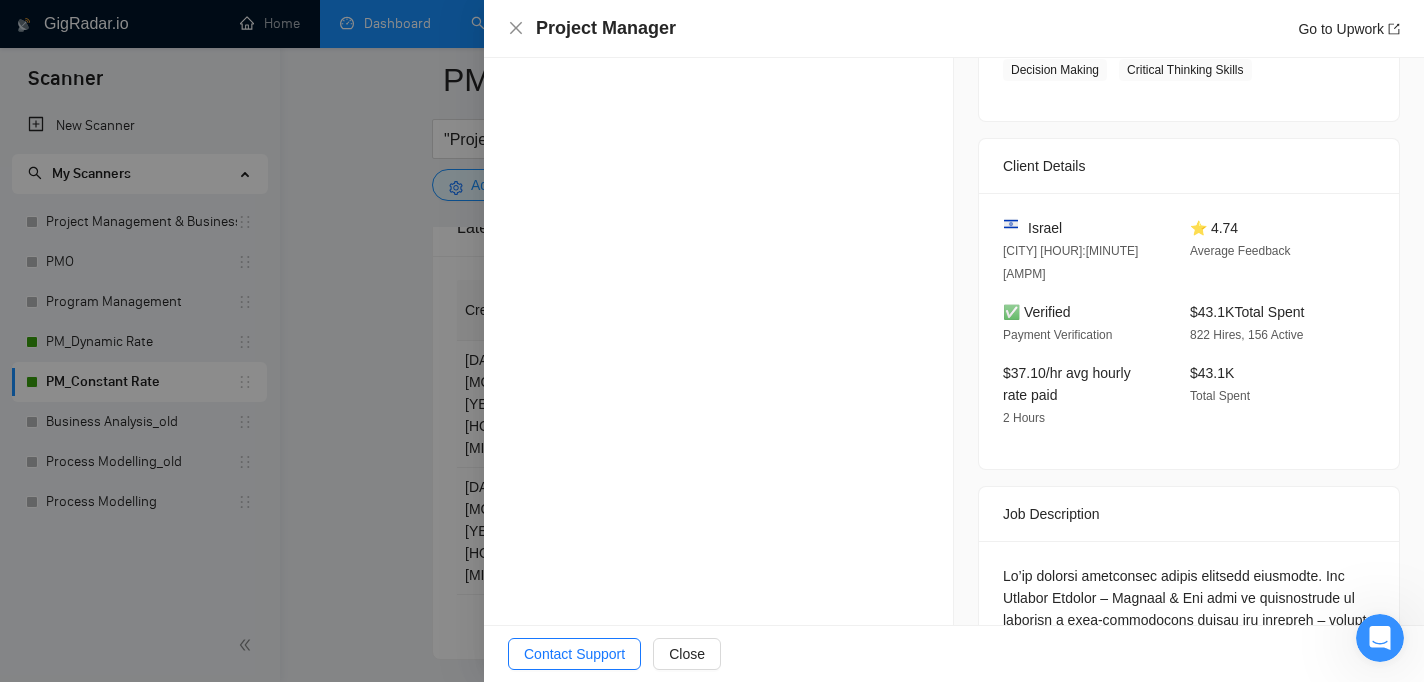 click at bounding box center [712, 341] 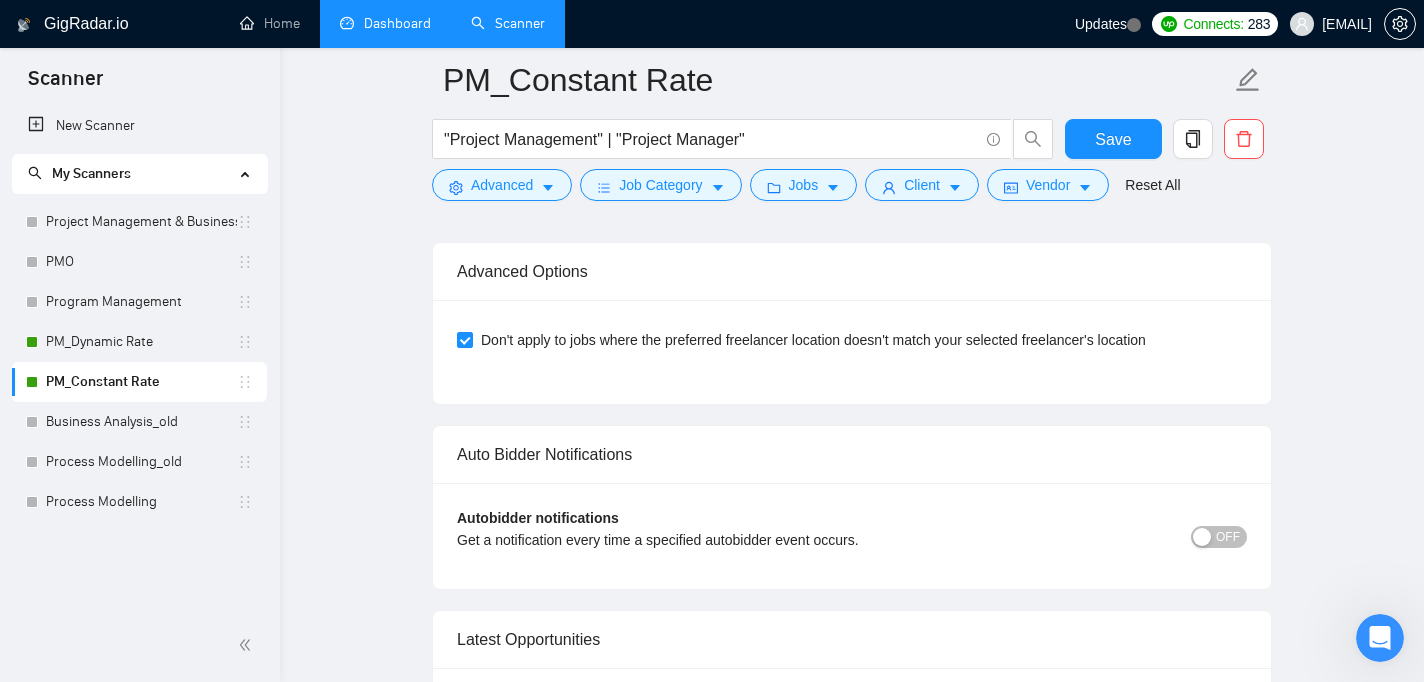 scroll, scrollTop: 3573, scrollLeft: 0, axis: vertical 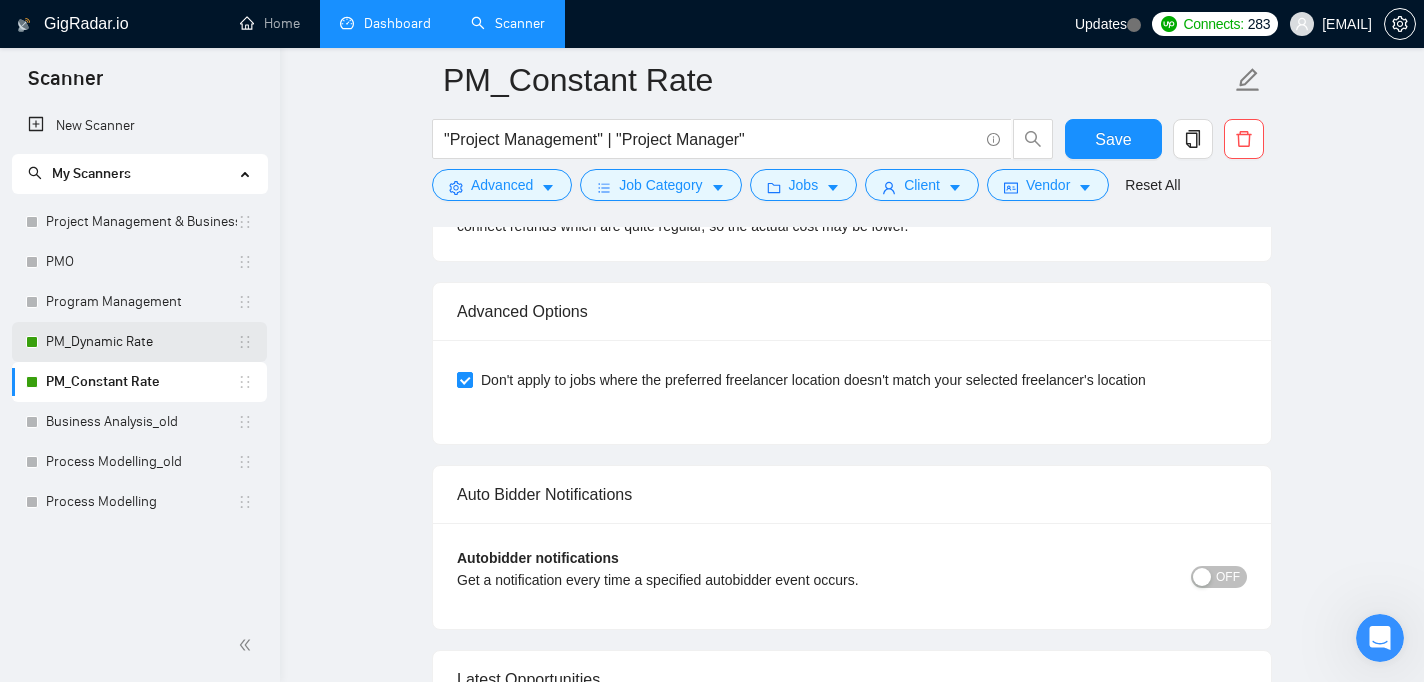 click on "PM_Dynamic Rate" at bounding box center [141, 342] 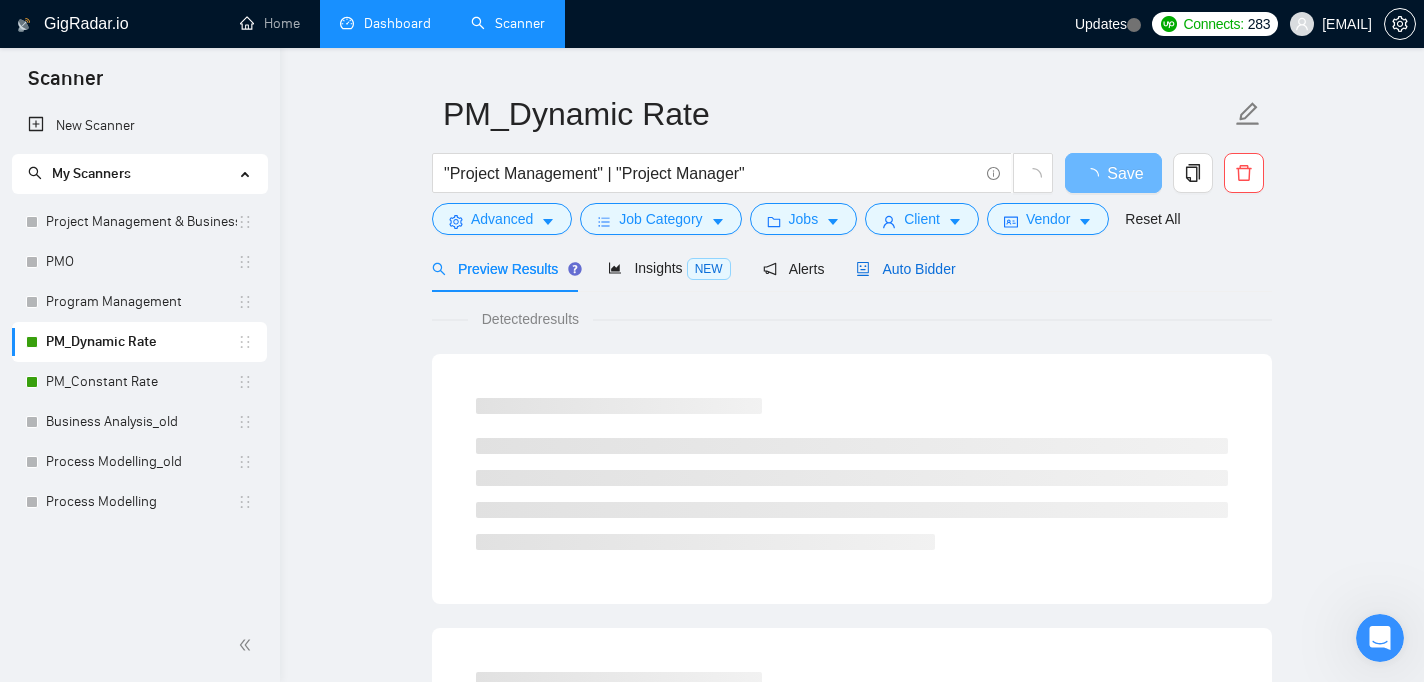click on "Auto Bidder" at bounding box center (905, 269) 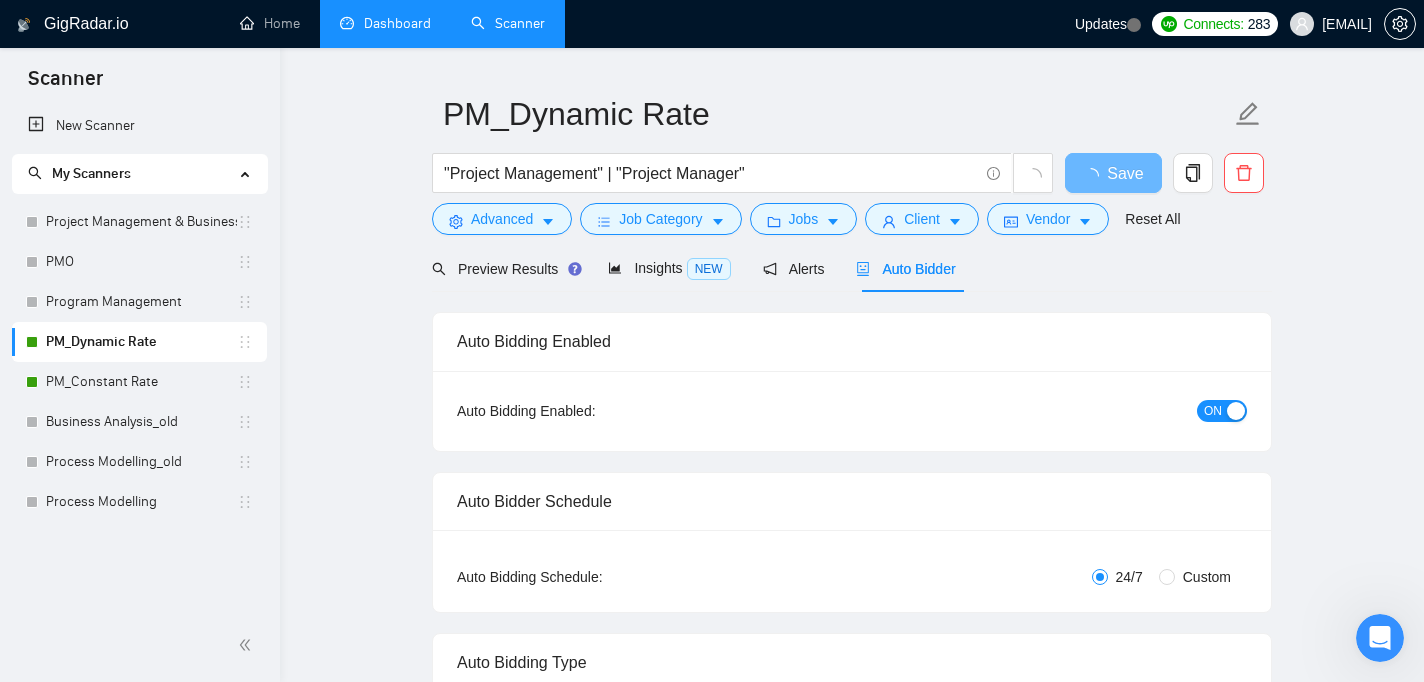 checkbox on "true" 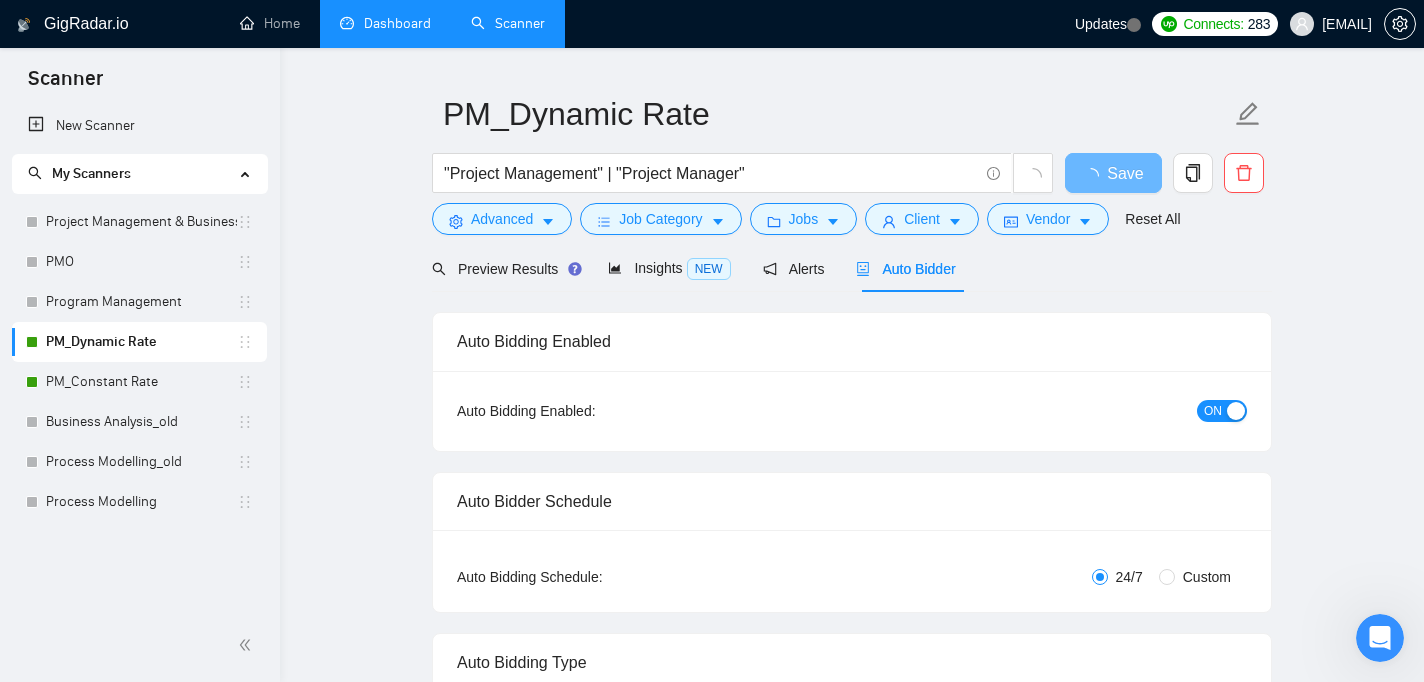 checkbox on "true" 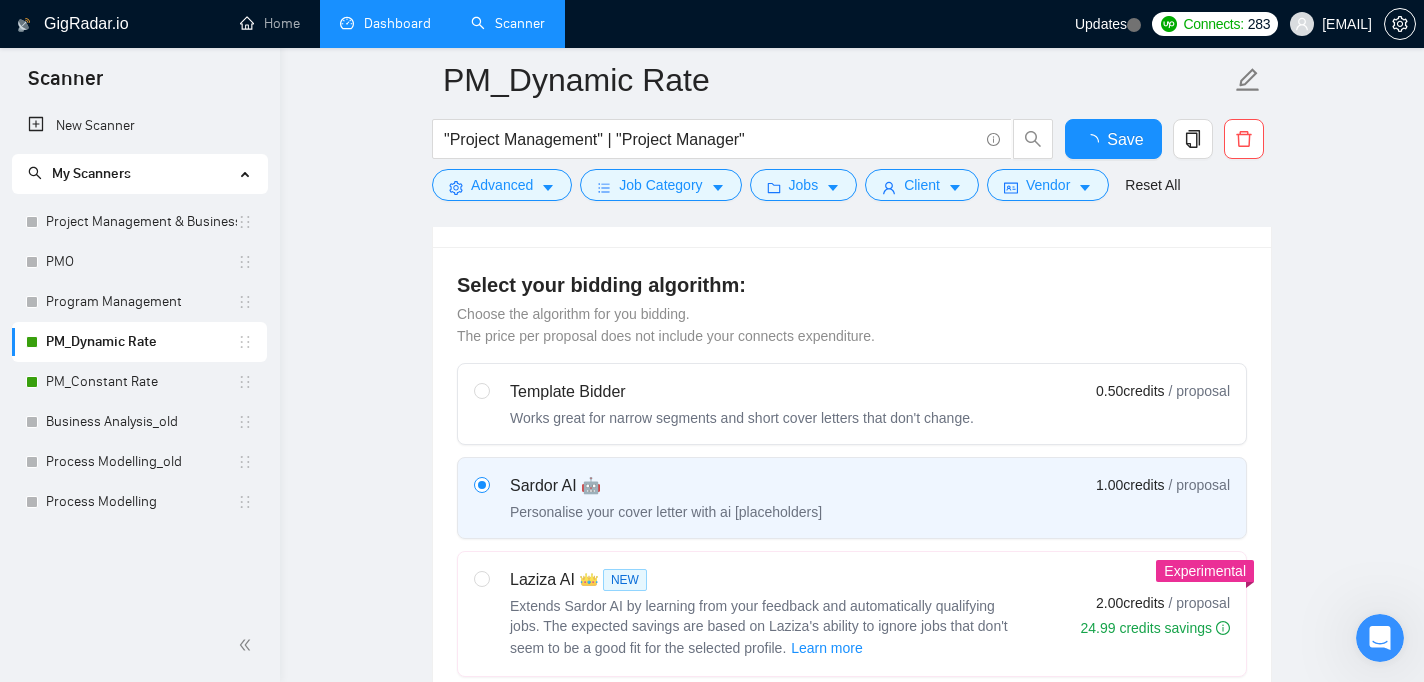 type 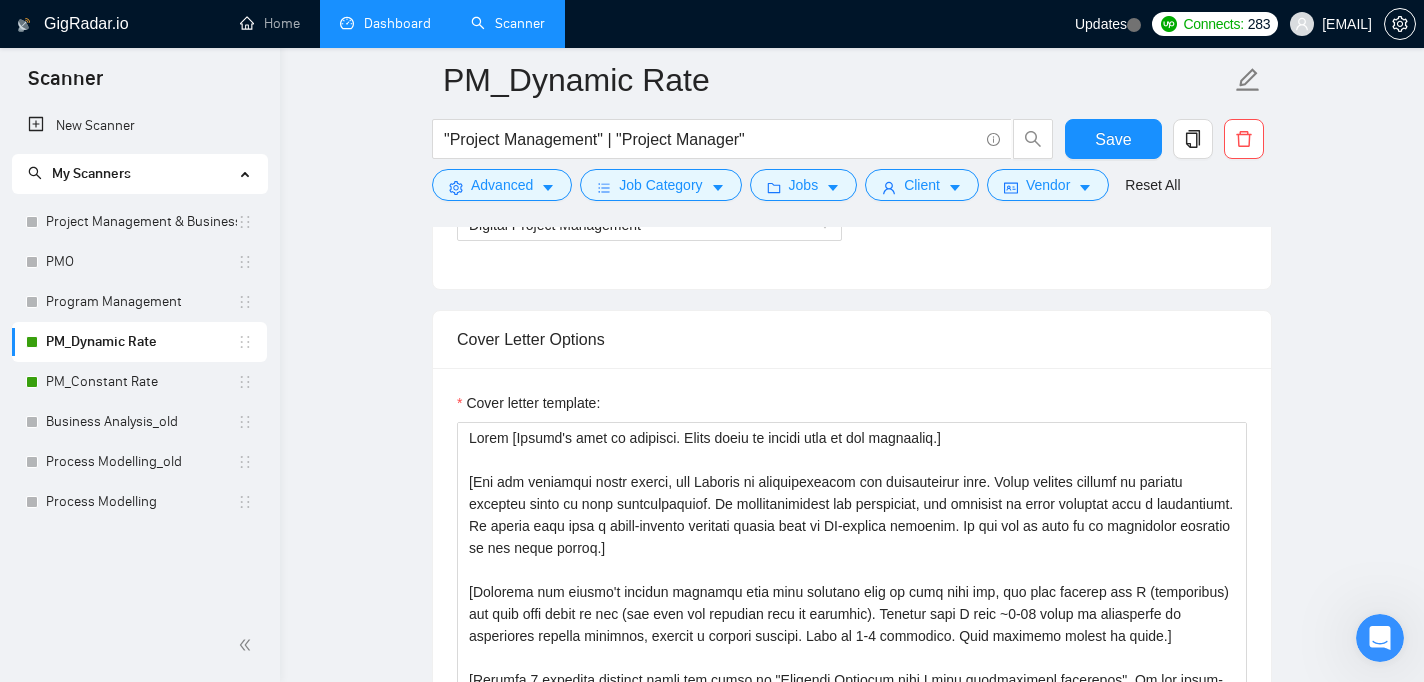 scroll, scrollTop: 1342, scrollLeft: 0, axis: vertical 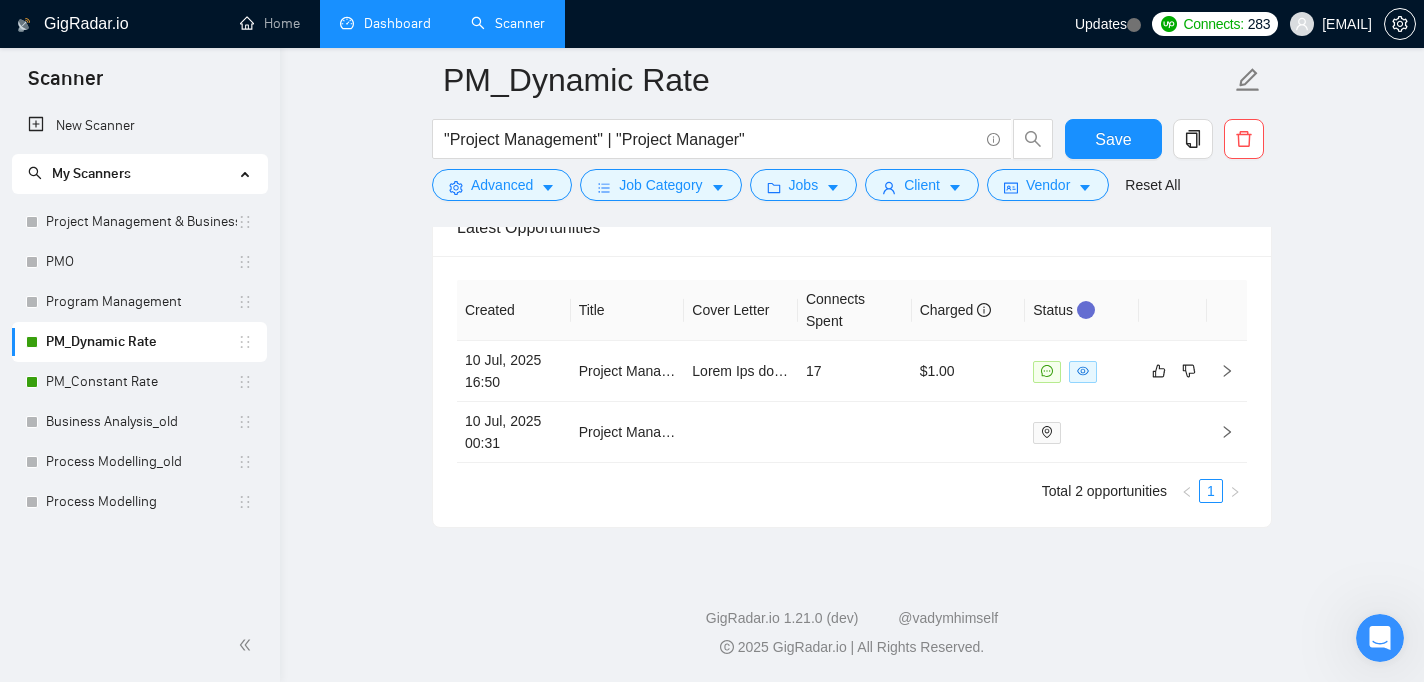 click on "PM_Dynamic Rate "Project Management" | "Project Manager" Save Advanced   Job Category   Jobs   Client   Vendor   Reset All Preview Results Insights NEW Alerts Auto Bidder Auto Bidding Enabled Auto Bidding Enabled: ON Auto Bidder Schedule Auto Bidding Type: Automated (recommended) Semi-automated Auto Bidding Schedule: 24/7 Custom Custom Auto Bidder Schedule Repeat every week on Monday Tuesday Wednesday Thursday Friday Saturday Sunday Active Hours ( [TIMEZONE] ): From: To: ( 24  hours) [TIMEZONE] Auto Bidding Type Select your bidding algorithm: Choose the algorithm for you bidding. The price per proposal does not include your connects expenditure. Template Bidder Works great for narrow segments and short cover letters that don't change. 0.50  credits / proposal Sardor AI 🤖 Personalise your cover letter with ai [placeholders] 1.00  credits / proposal Experimental Laziza AI  👑   NEW   Learn more 2.00  credits / proposal 24.99 credits savings Team & Freelancer Select team: Select freelancer:     % 75" at bounding box center (852, -1889) 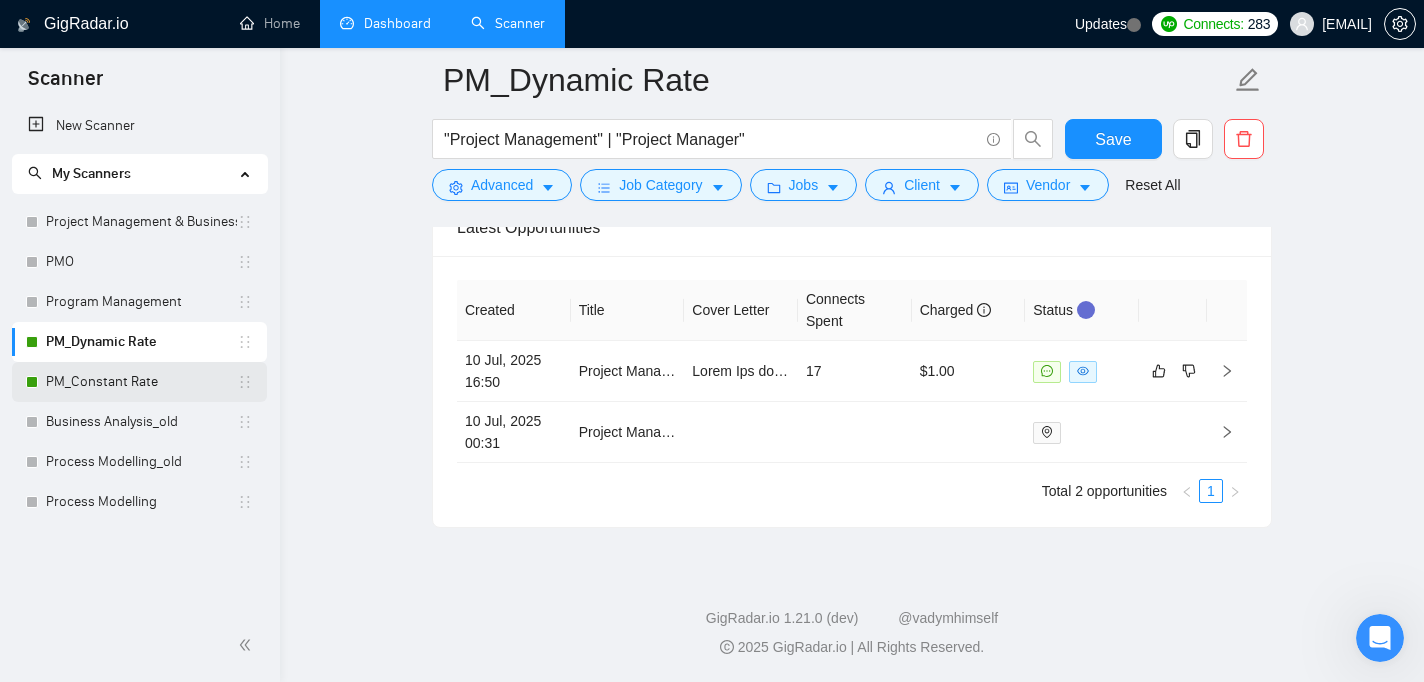 click on "PM_Constant Rate" at bounding box center [141, 382] 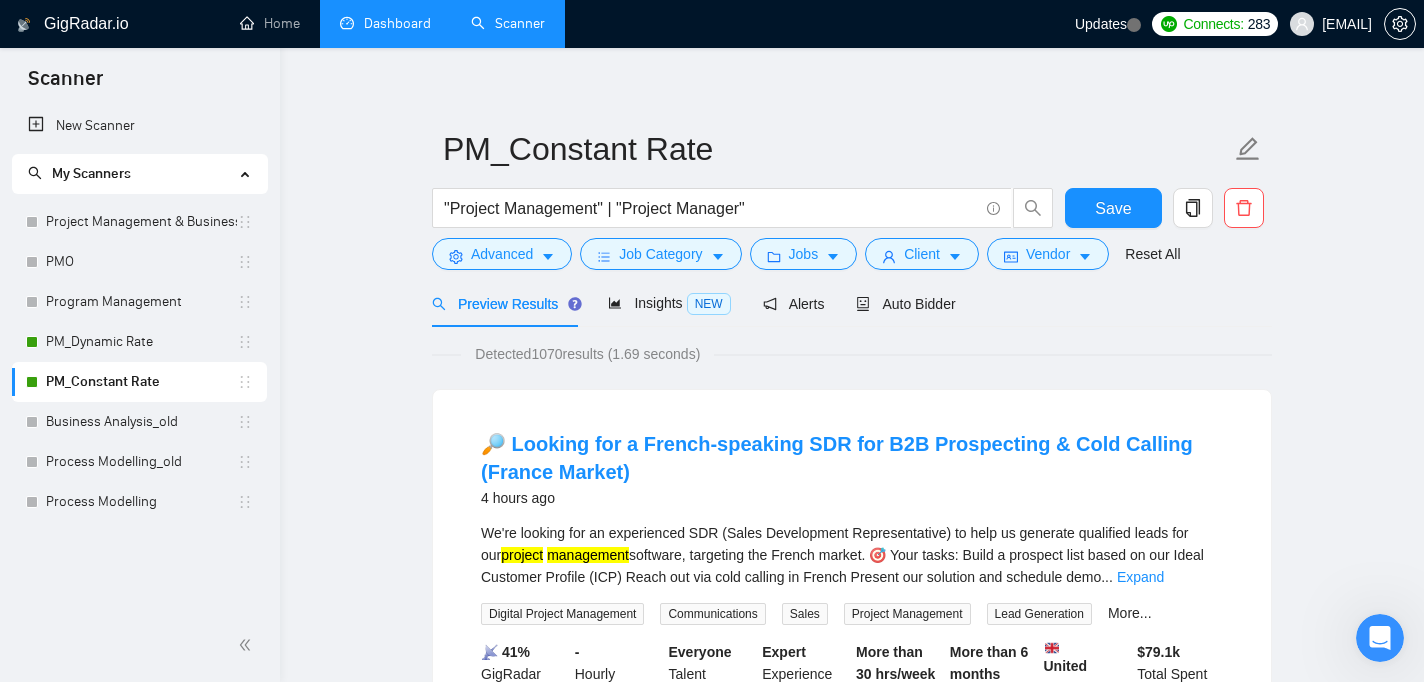 scroll, scrollTop: 0, scrollLeft: 0, axis: both 